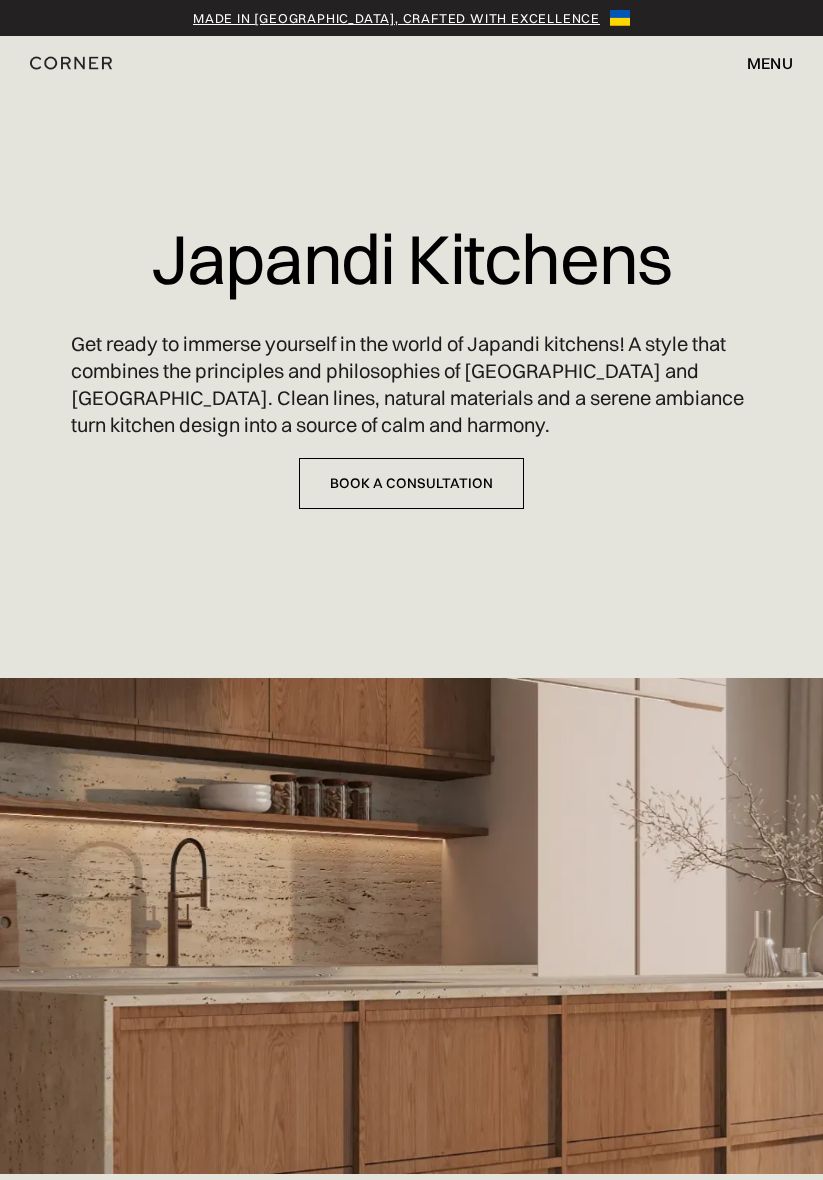 scroll, scrollTop: 0, scrollLeft: 0, axis: both 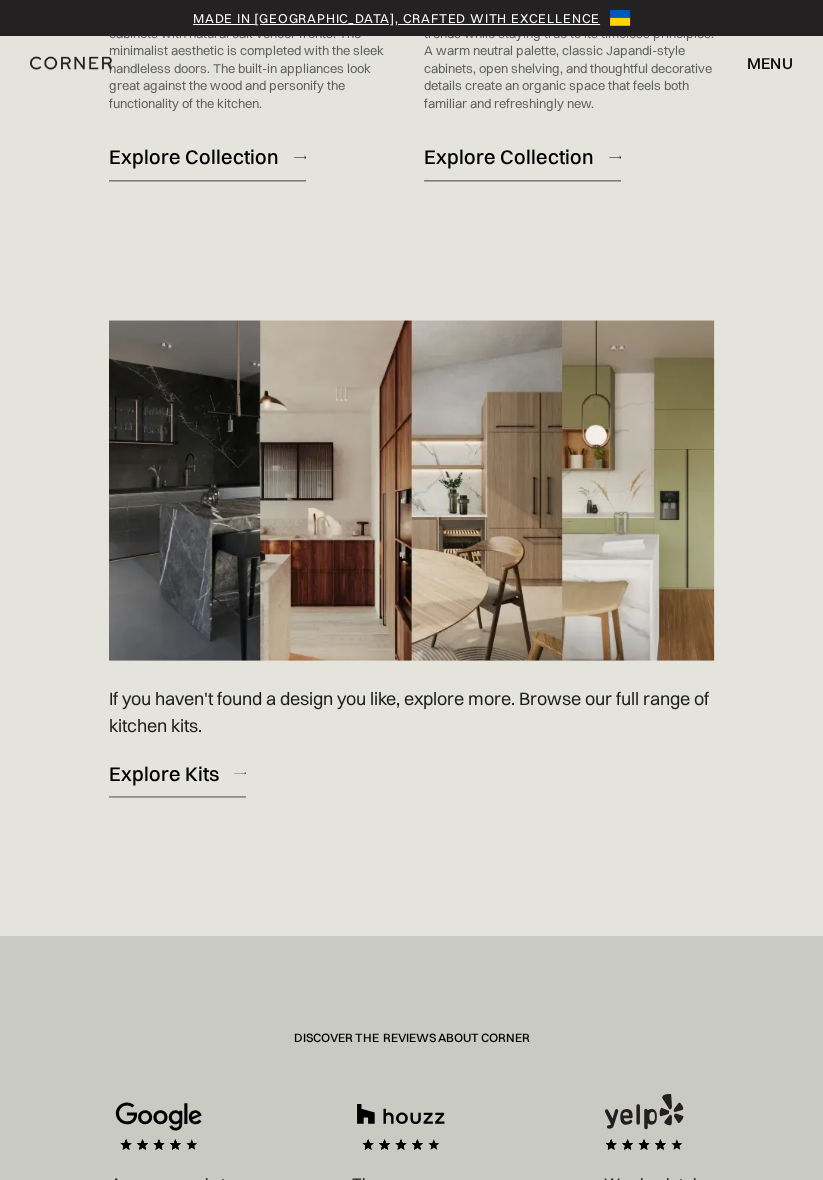 click on "Explore Kits" at bounding box center (164, 772) 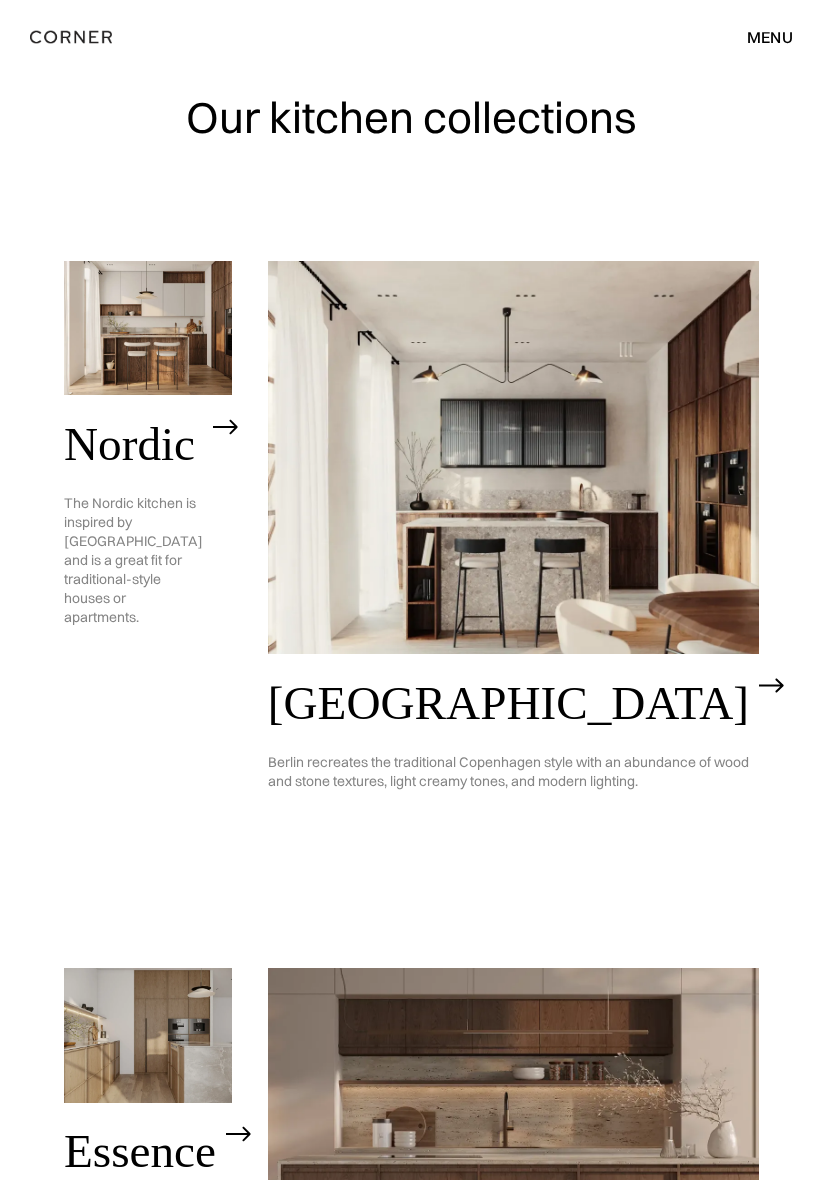 scroll, scrollTop: 0, scrollLeft: 0, axis: both 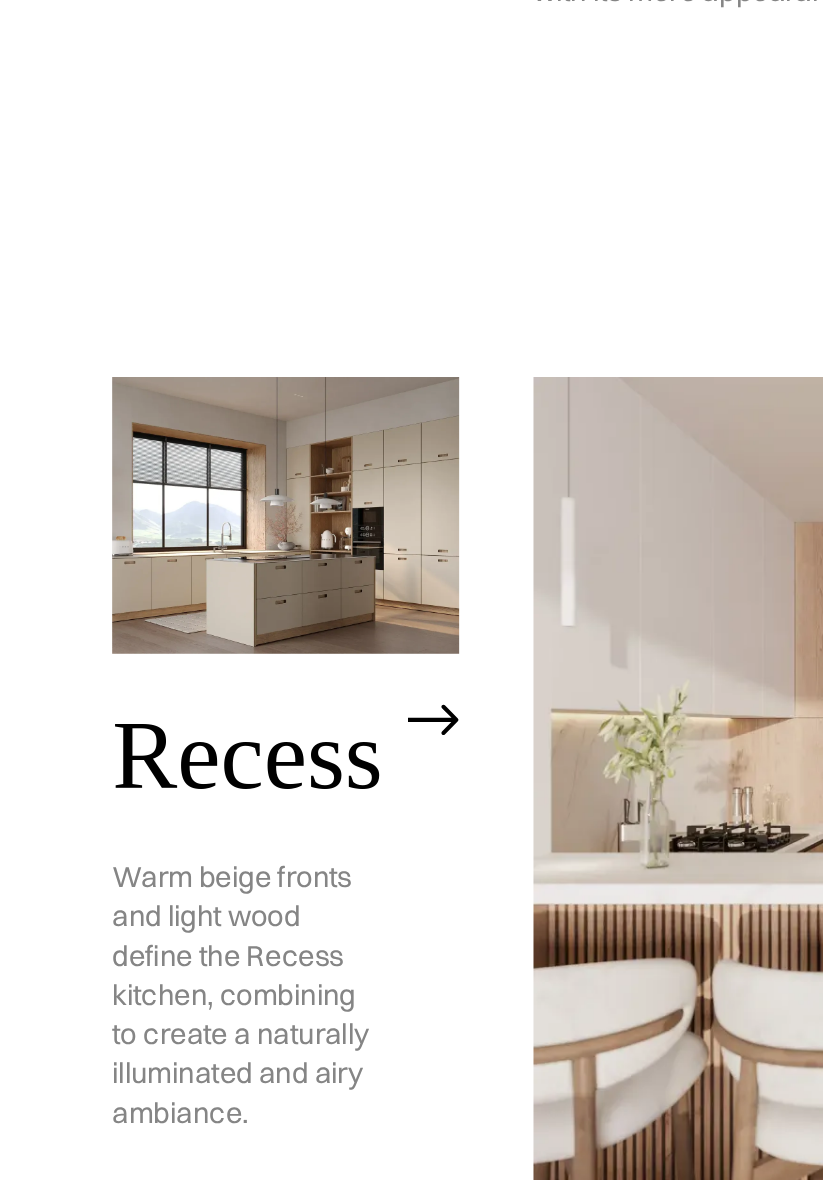 click on "Recess Warm beige fronts and light wood define the Recess kitchen, combining to create a naturally illuminated and airy ambiance." at bounding box center (148, 963) 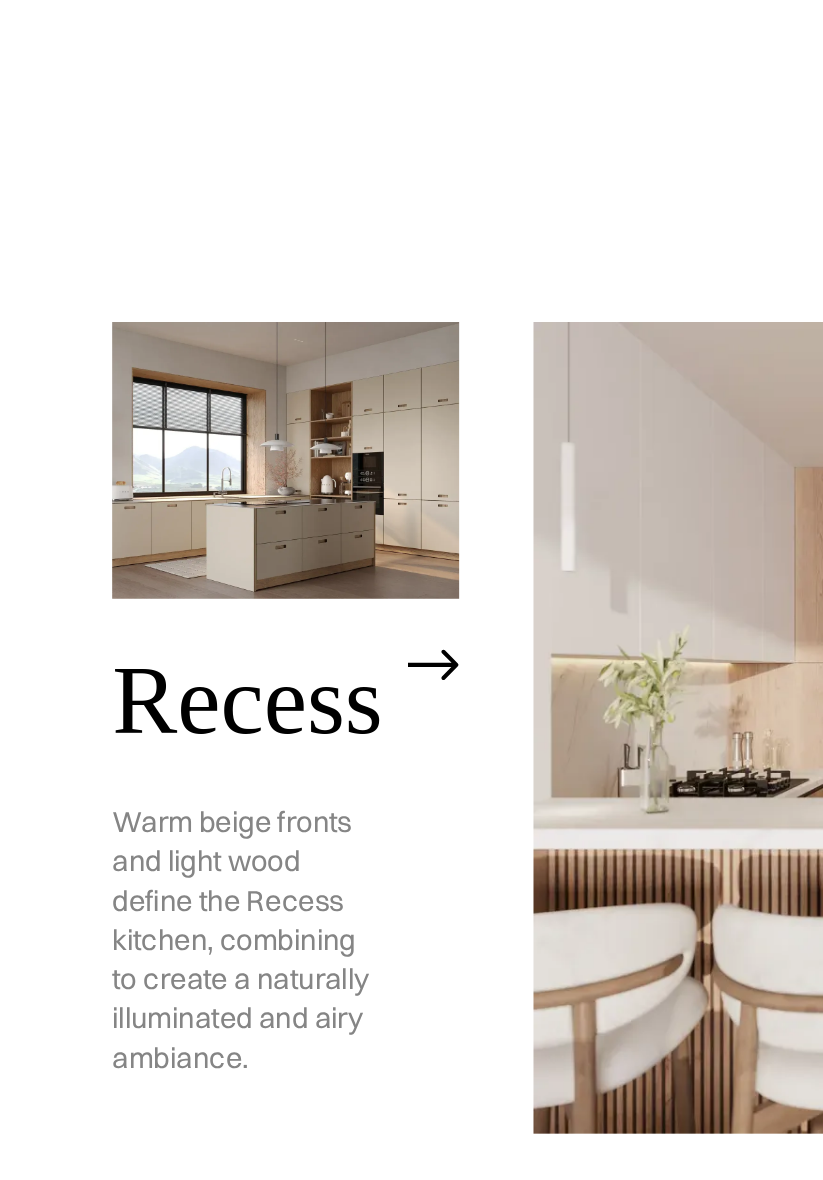 scroll, scrollTop: 1731, scrollLeft: 0, axis: vertical 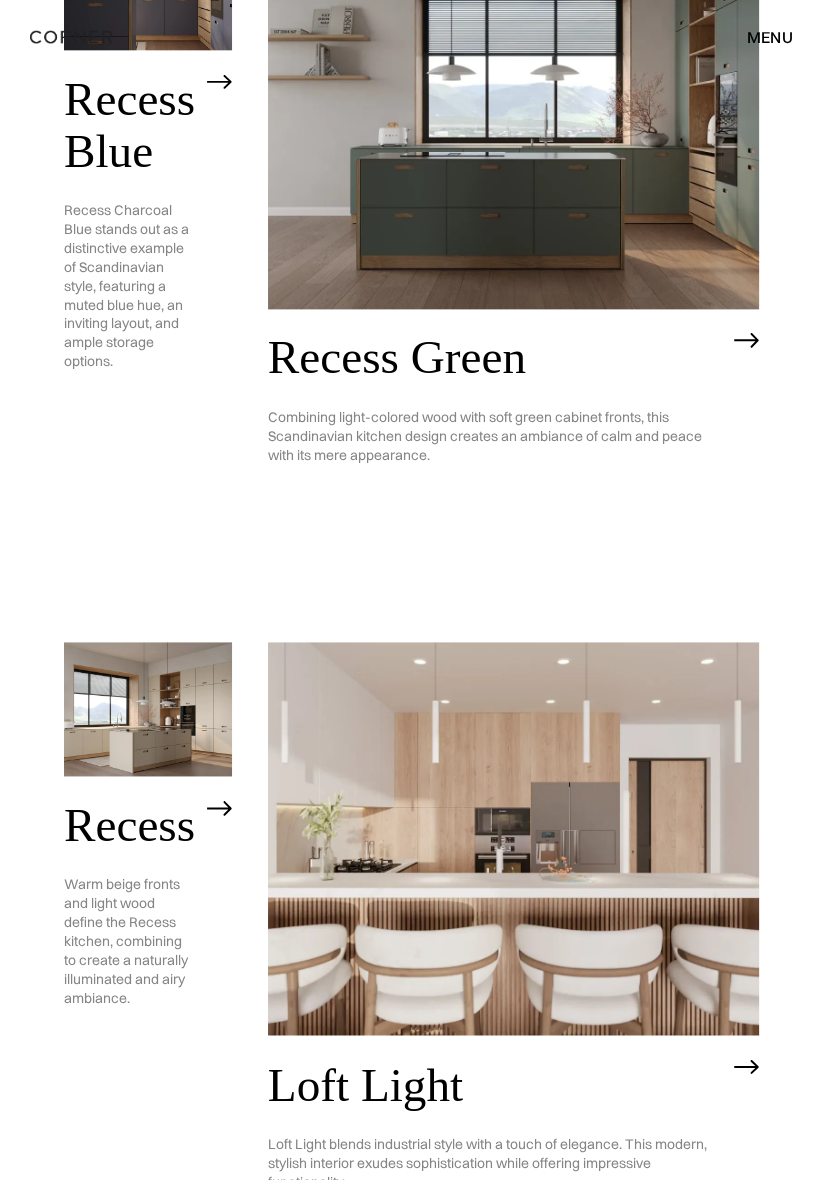 click on "Loft Light" at bounding box center (496, 1085) 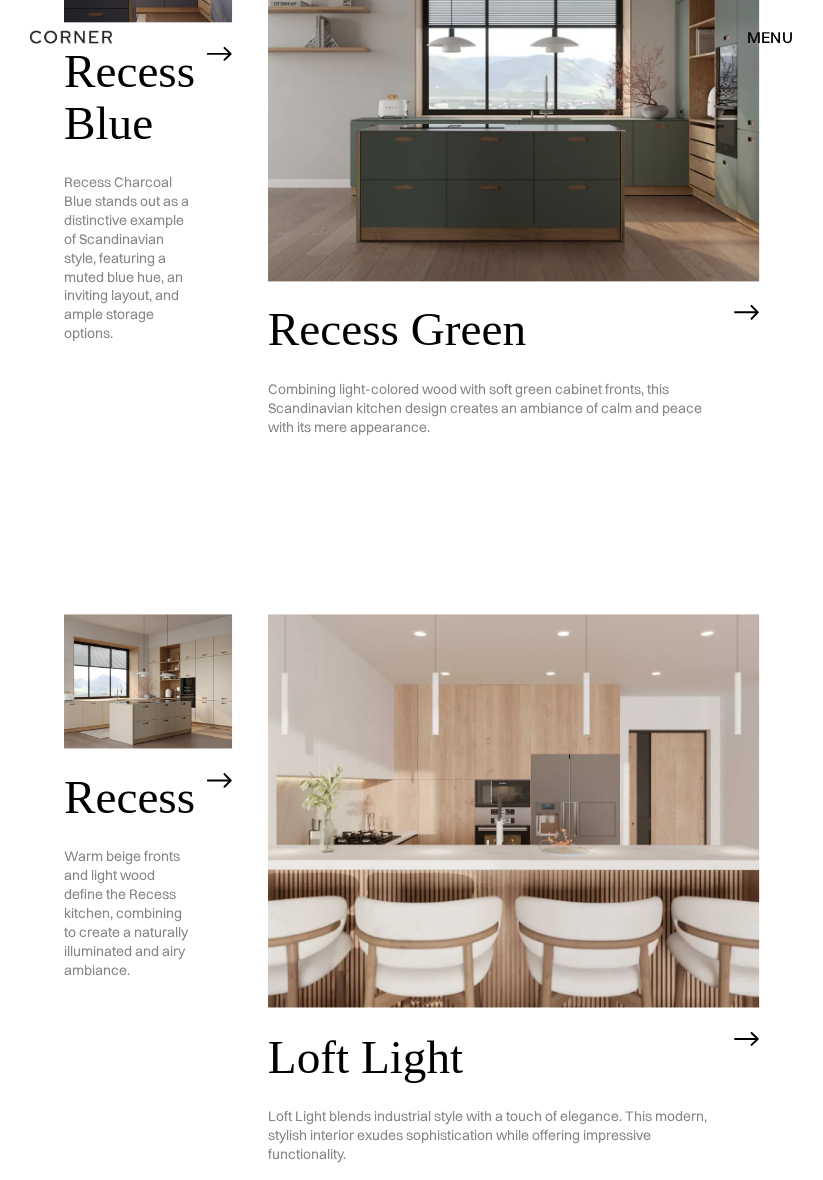 scroll, scrollTop: 1818, scrollLeft: 0, axis: vertical 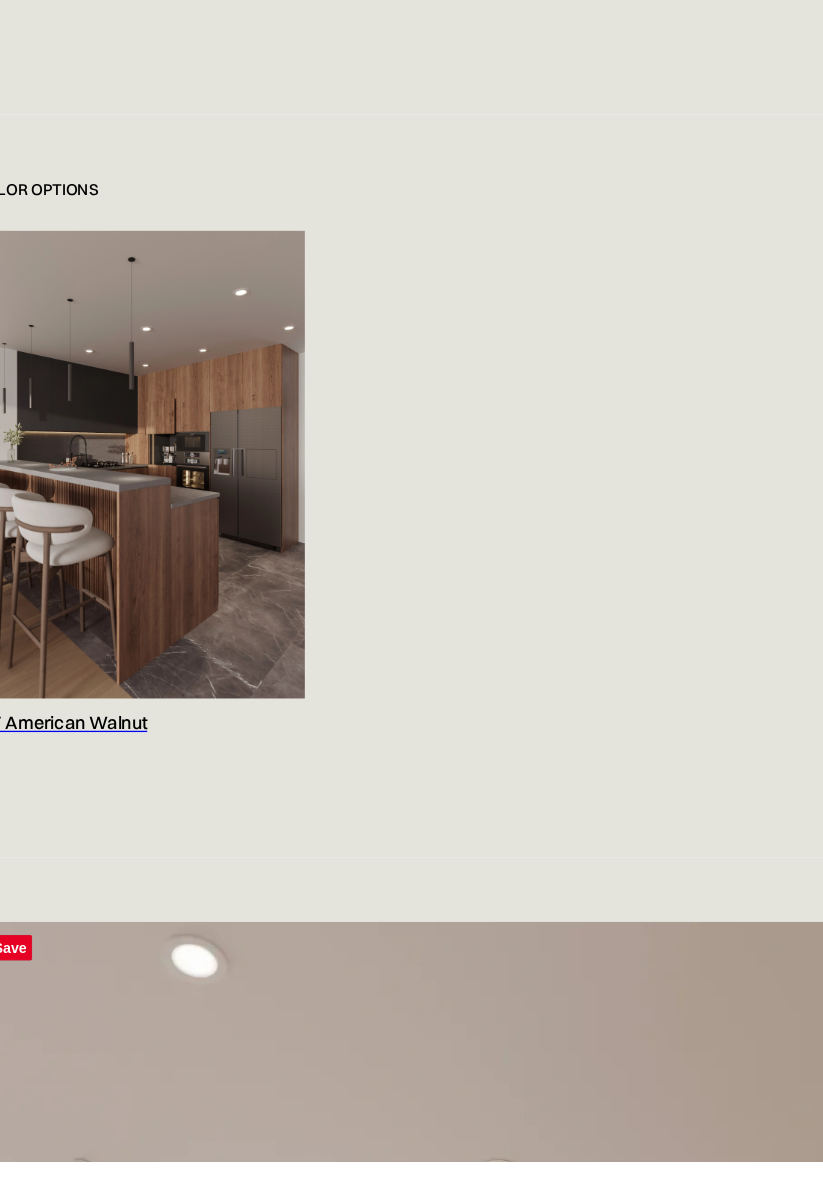 click on "Color Options LOFT American Walnut" at bounding box center (411, 657) 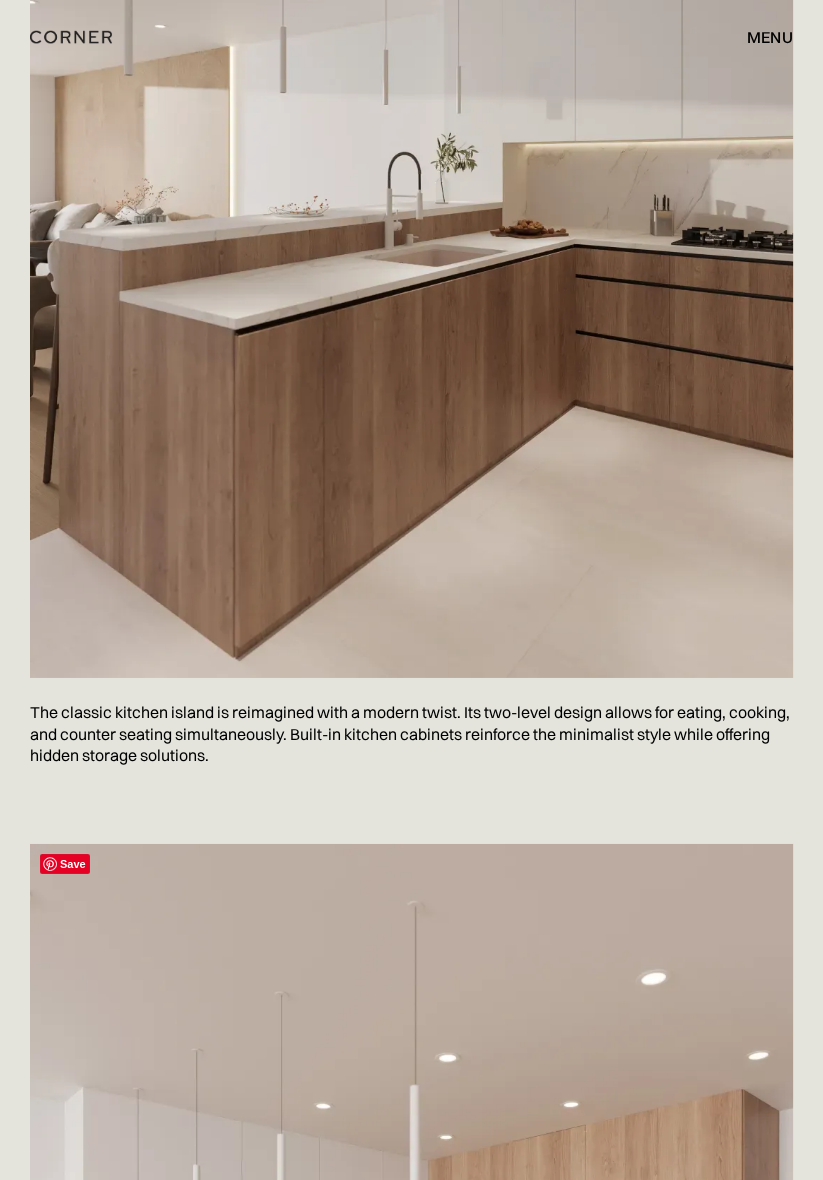 scroll, scrollTop: 4565, scrollLeft: 0, axis: vertical 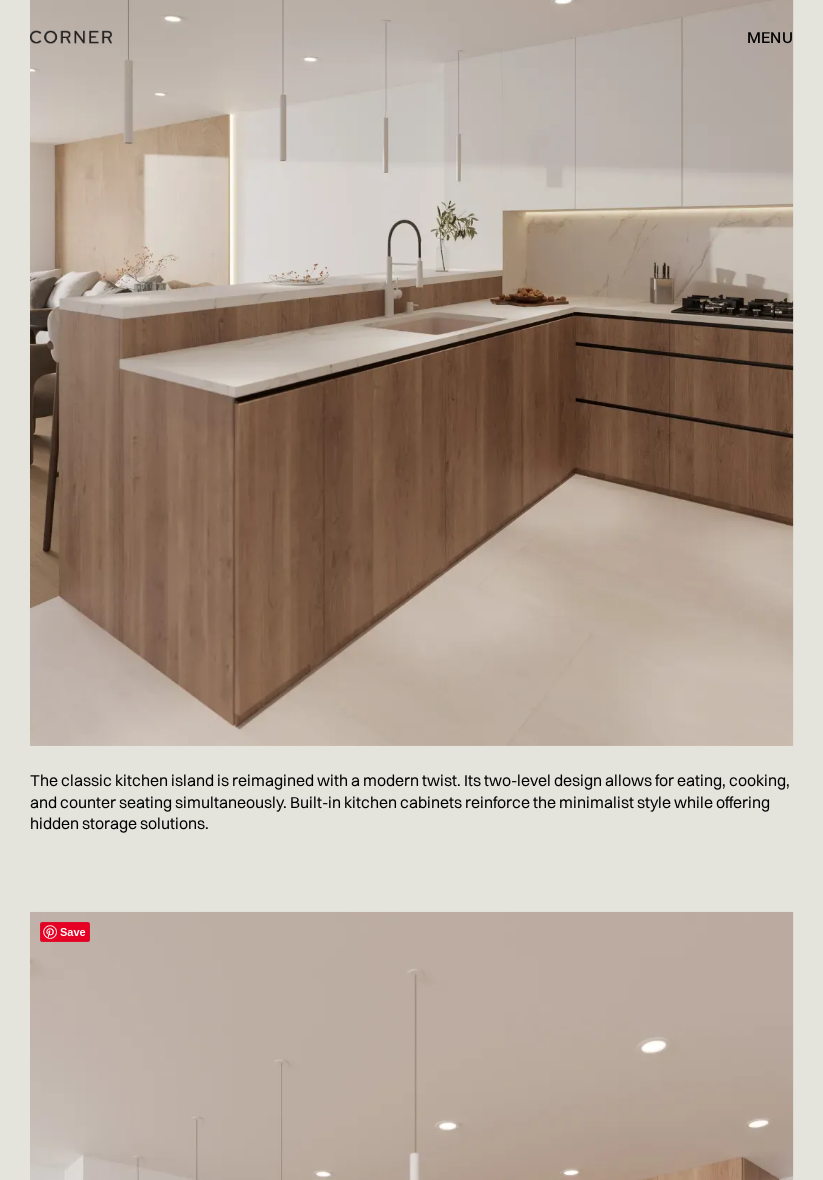 click at bounding box center [411, 237] 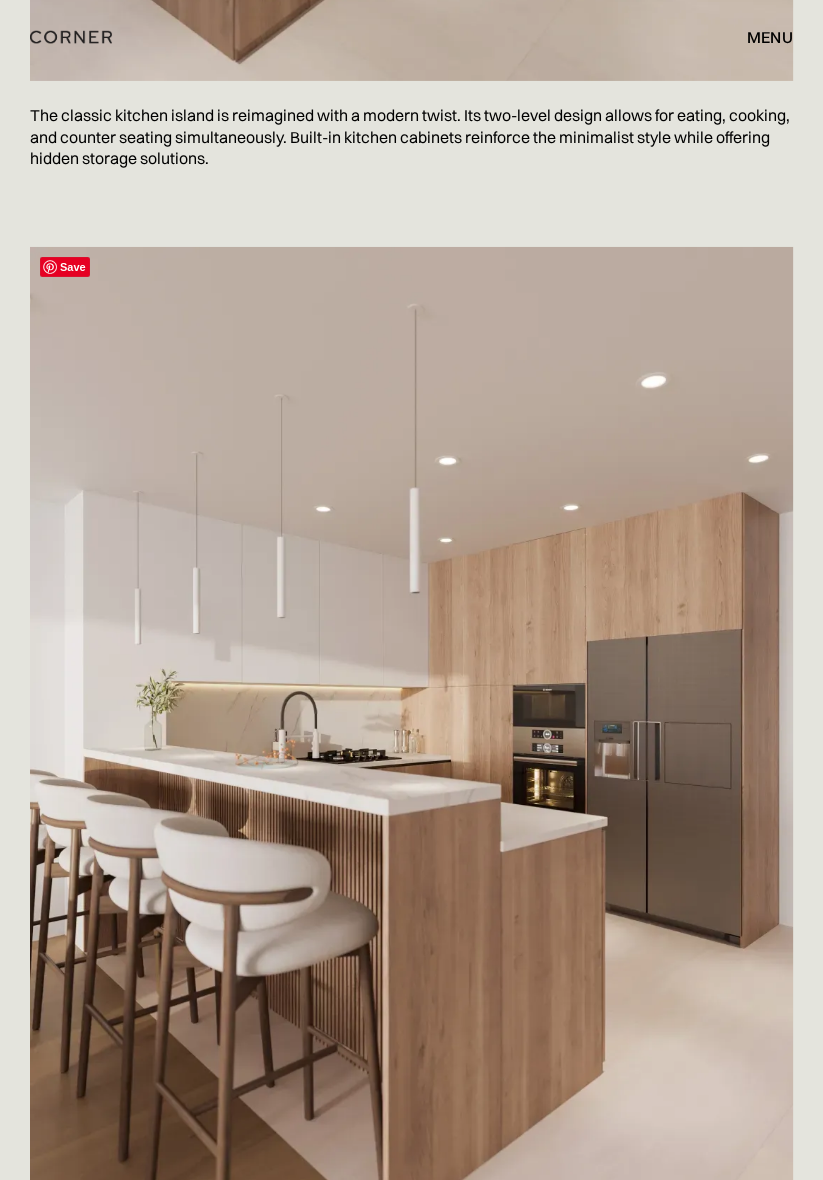 scroll, scrollTop: 5232, scrollLeft: 0, axis: vertical 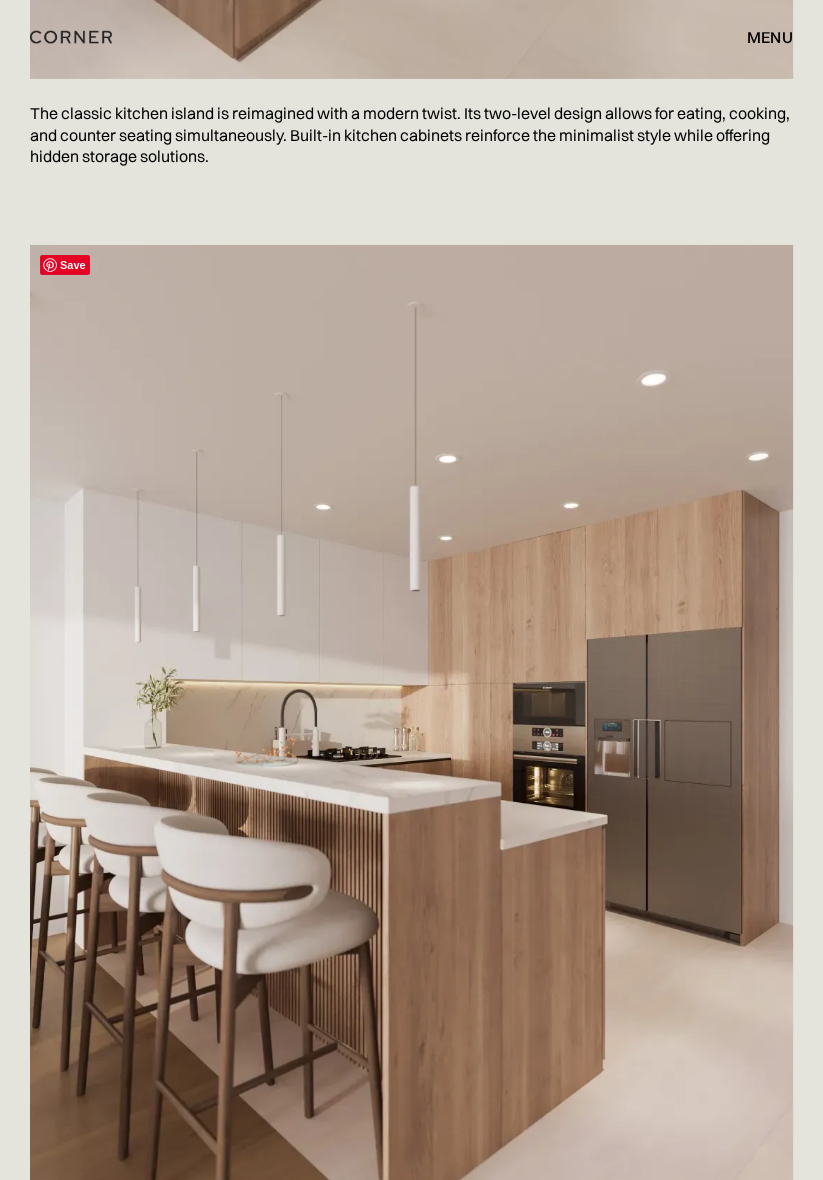 click on "Save" at bounding box center [65, 265] 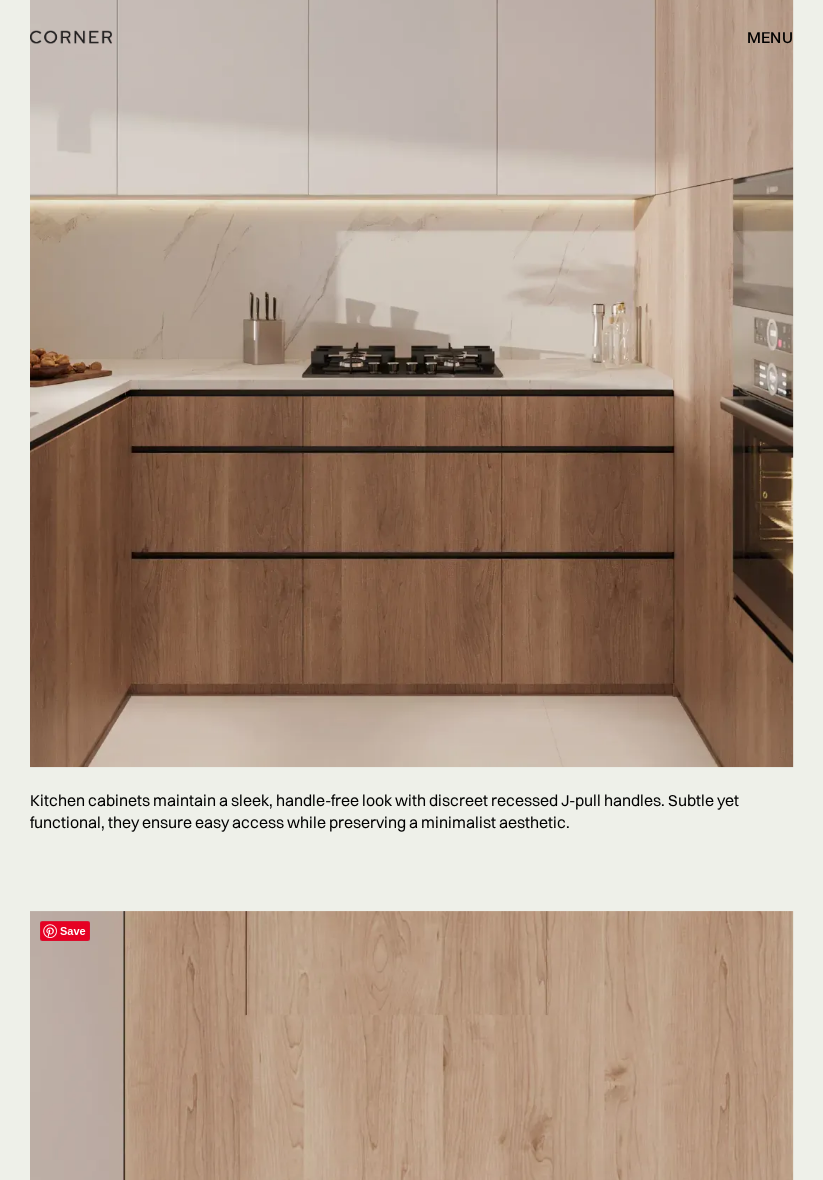 scroll, scrollTop: 11151, scrollLeft: 0, axis: vertical 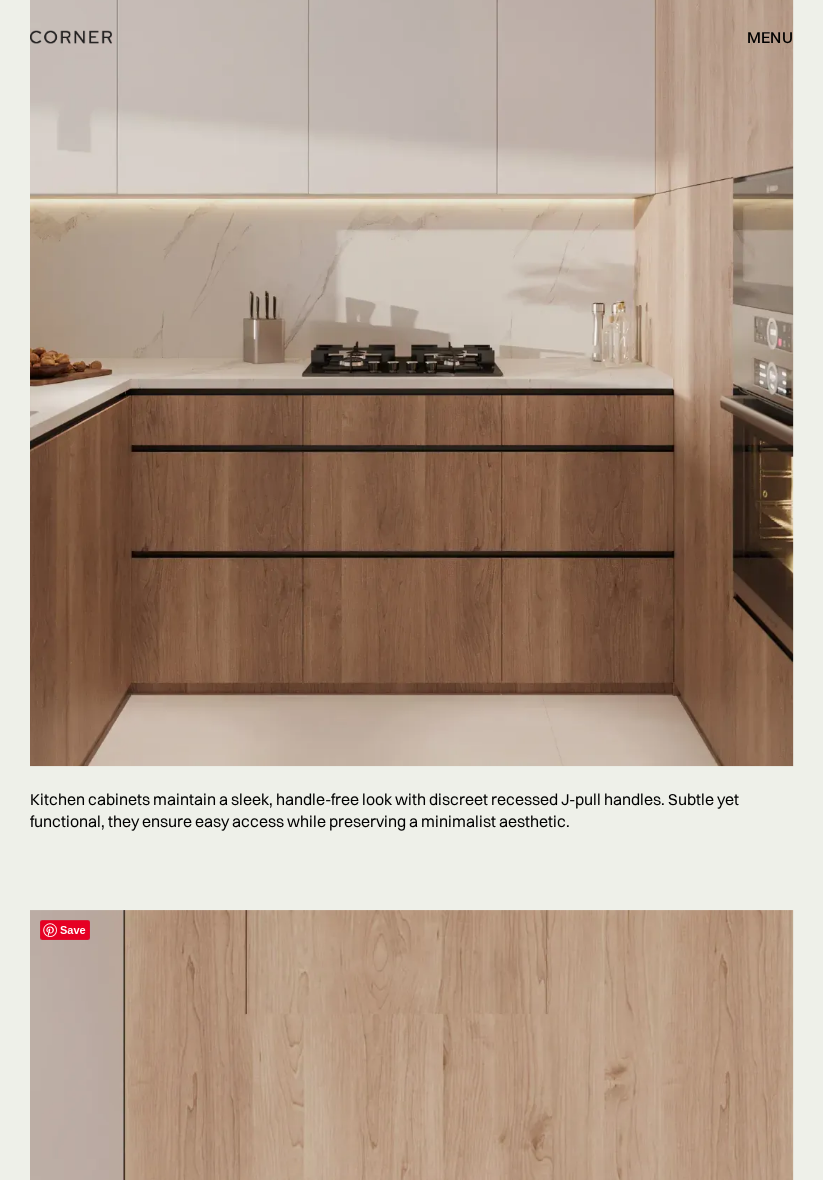 click on "Kitchen cabinets maintain a sleek, handle-free look with discreet recessed J-pull handles. Subtle yet functional, they ensure easy access while preserving a minimalist aesthetic." at bounding box center (411, 811) 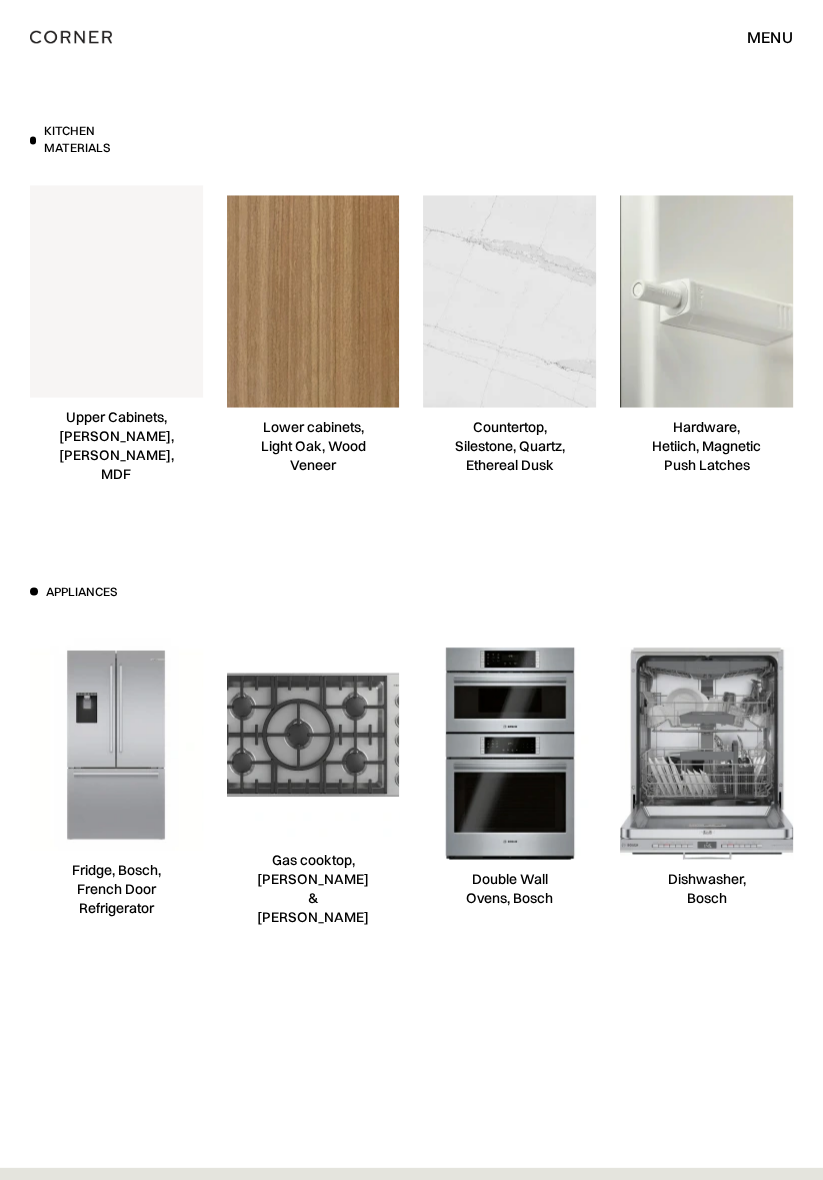 scroll, scrollTop: 14032, scrollLeft: 0, axis: vertical 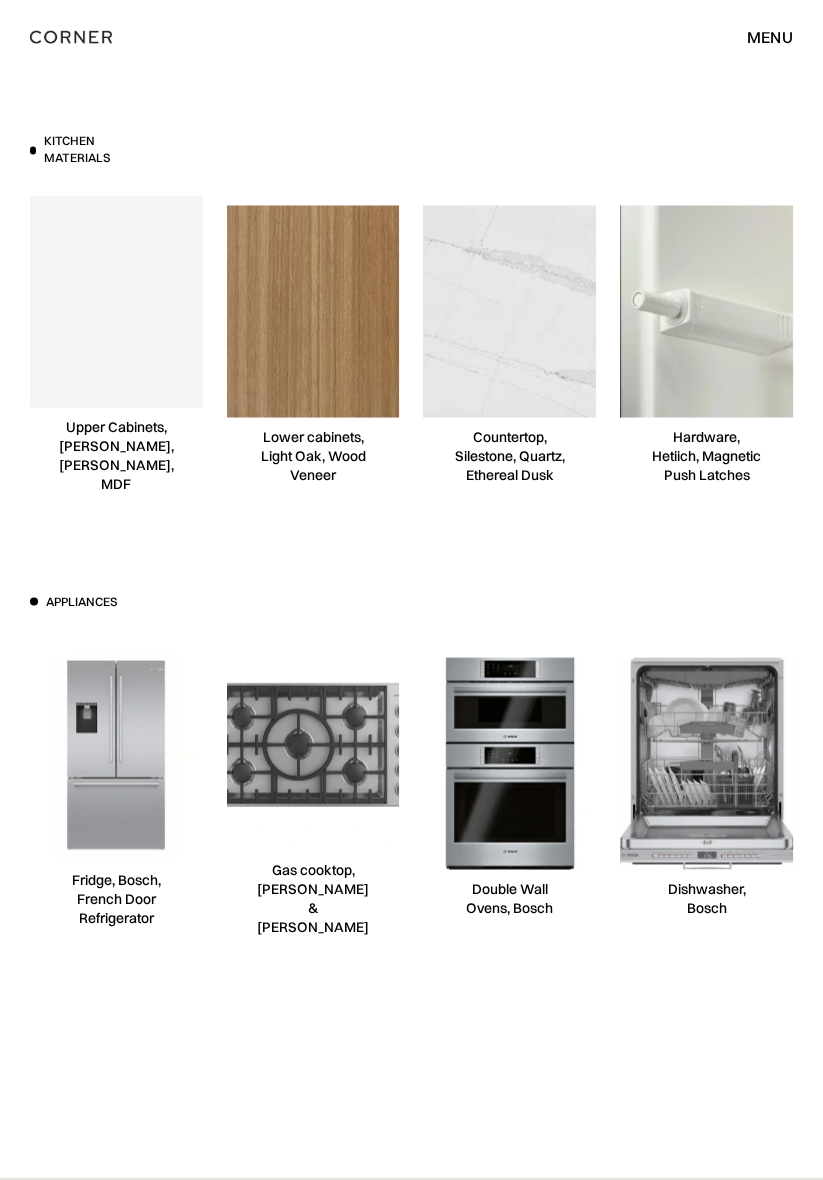 click on "Lower cabinets, Light Oak, Wood Veneer" at bounding box center (313, 455) 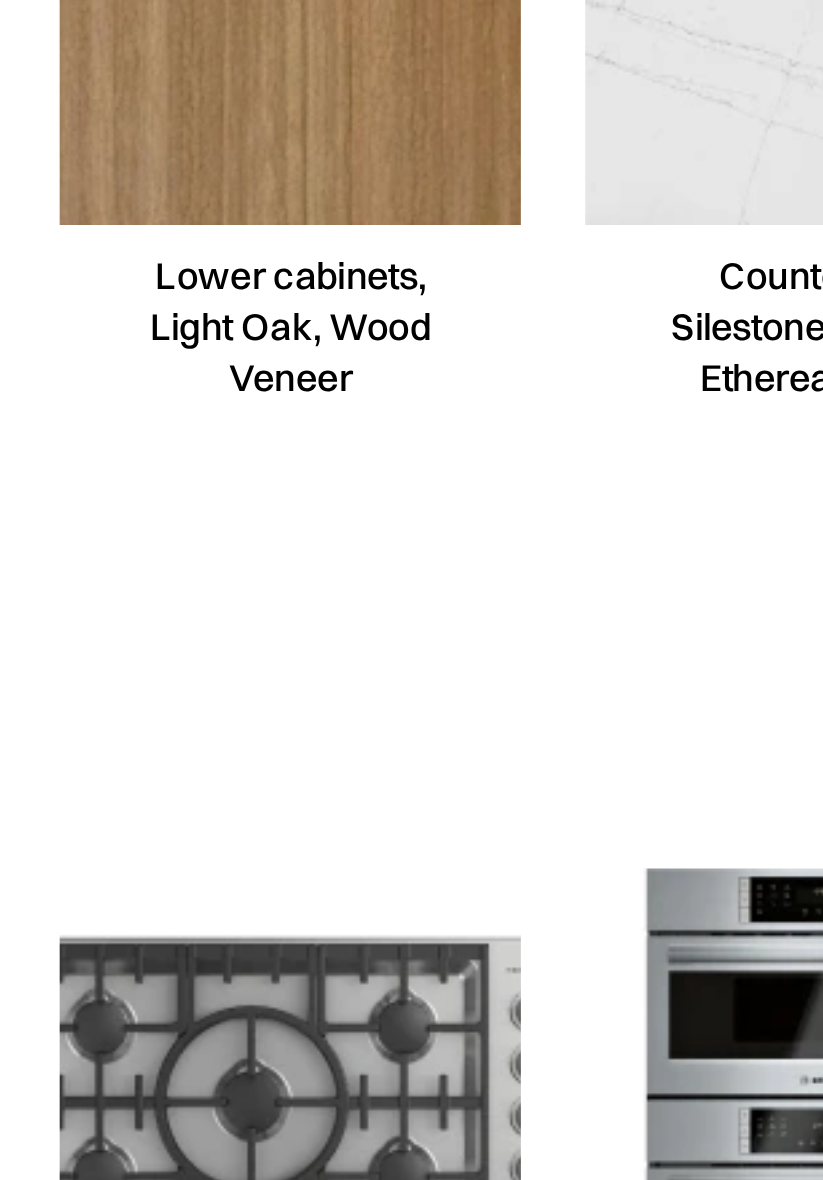 scroll, scrollTop: 14032, scrollLeft: 0, axis: vertical 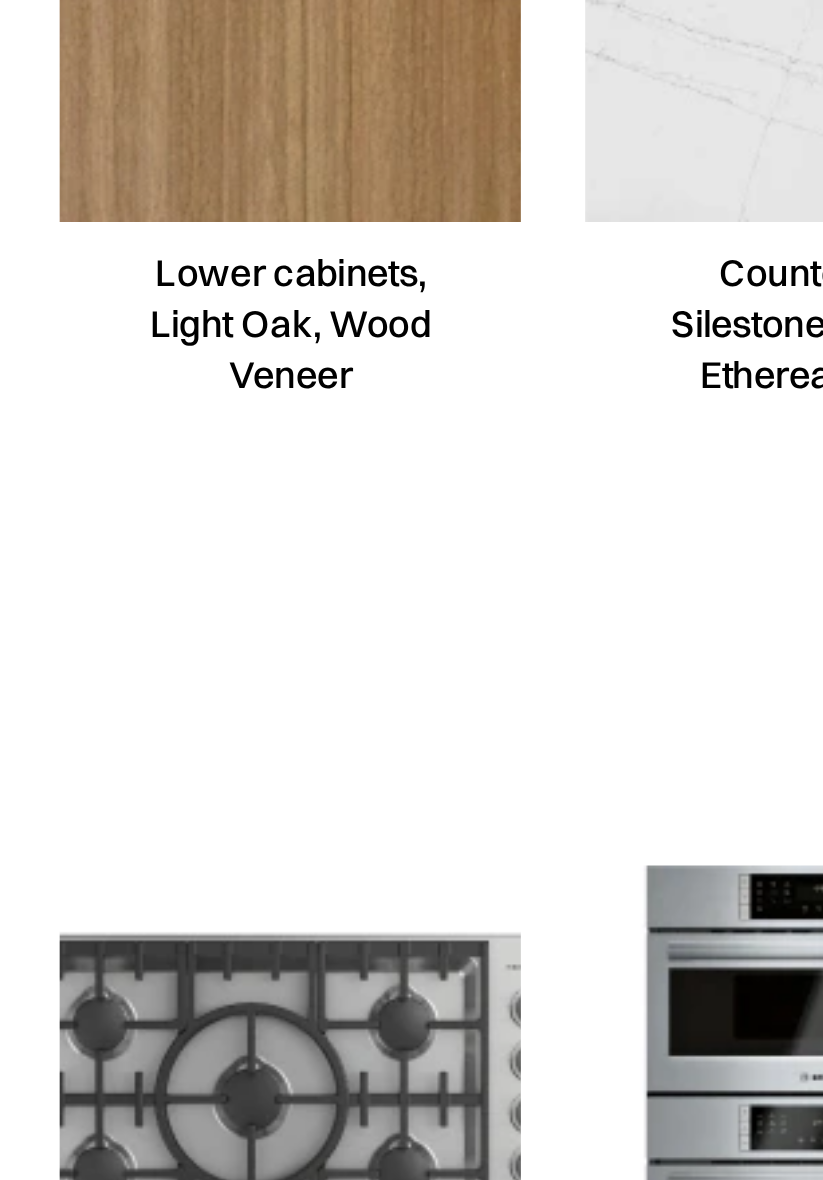 click on "Lower cabinets, Light Oak, Wood Veneer" at bounding box center (313, 455) 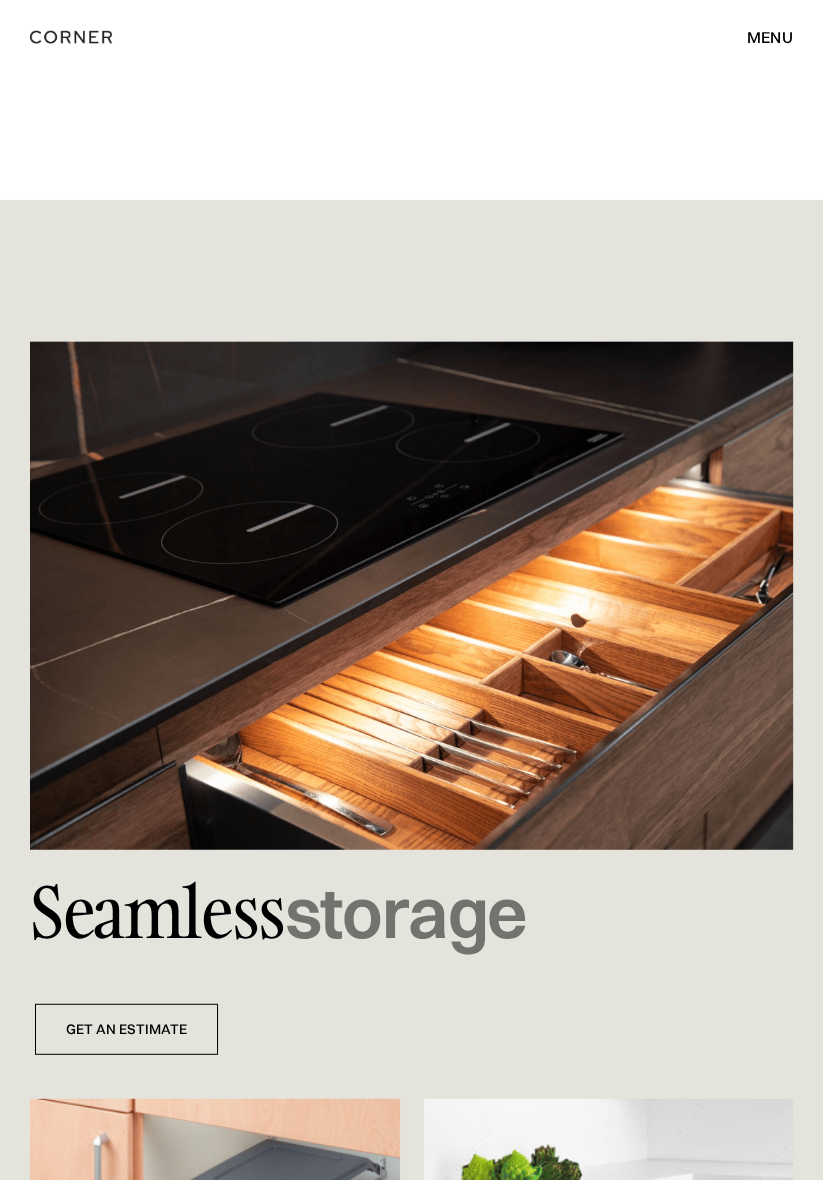 scroll, scrollTop: 15008, scrollLeft: 0, axis: vertical 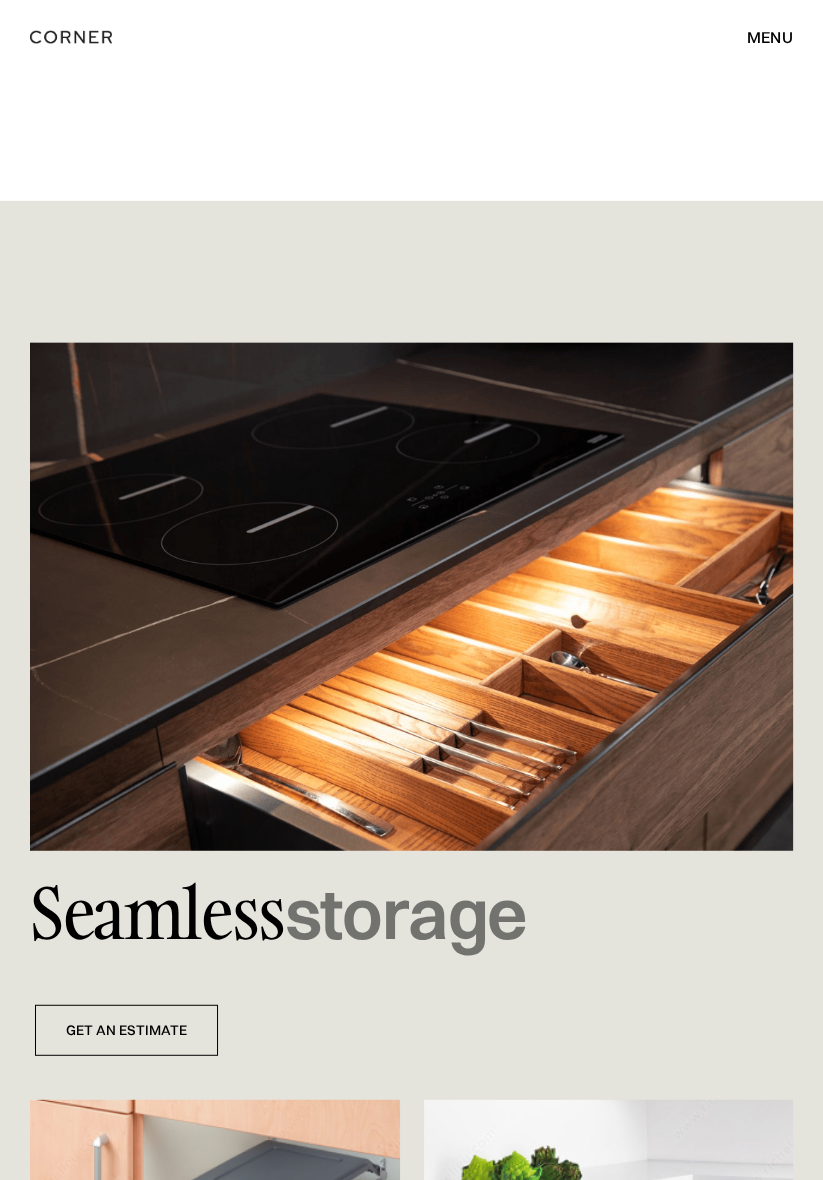 click at bounding box center [411, 597] 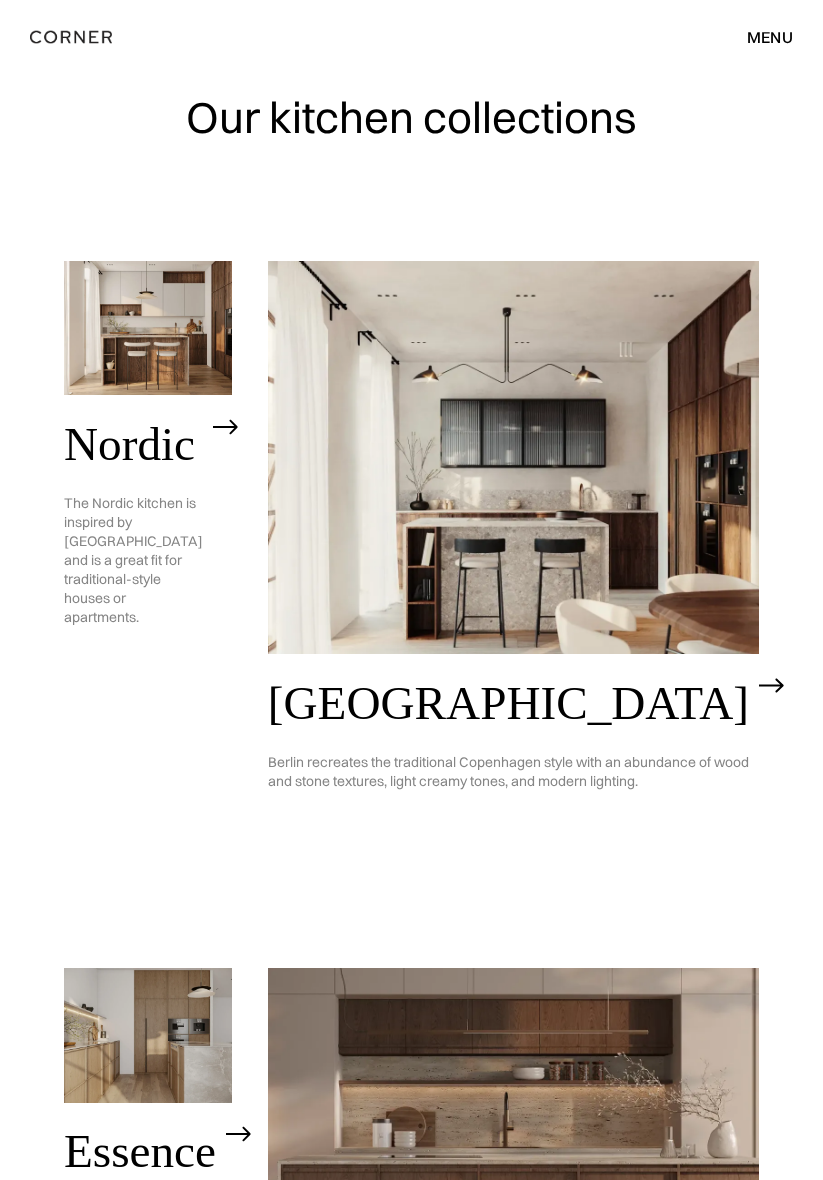 scroll, scrollTop: 1829, scrollLeft: 0, axis: vertical 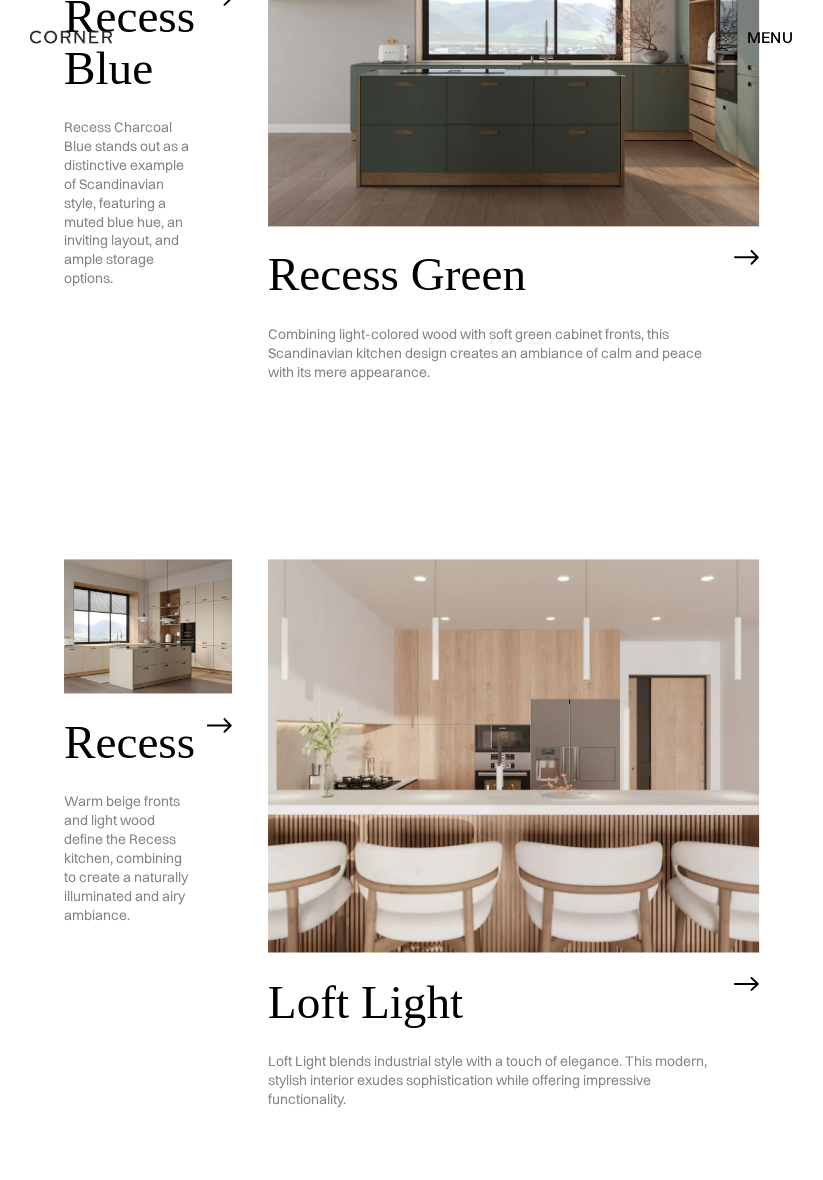 click on "Loft Light" at bounding box center [496, 1002] 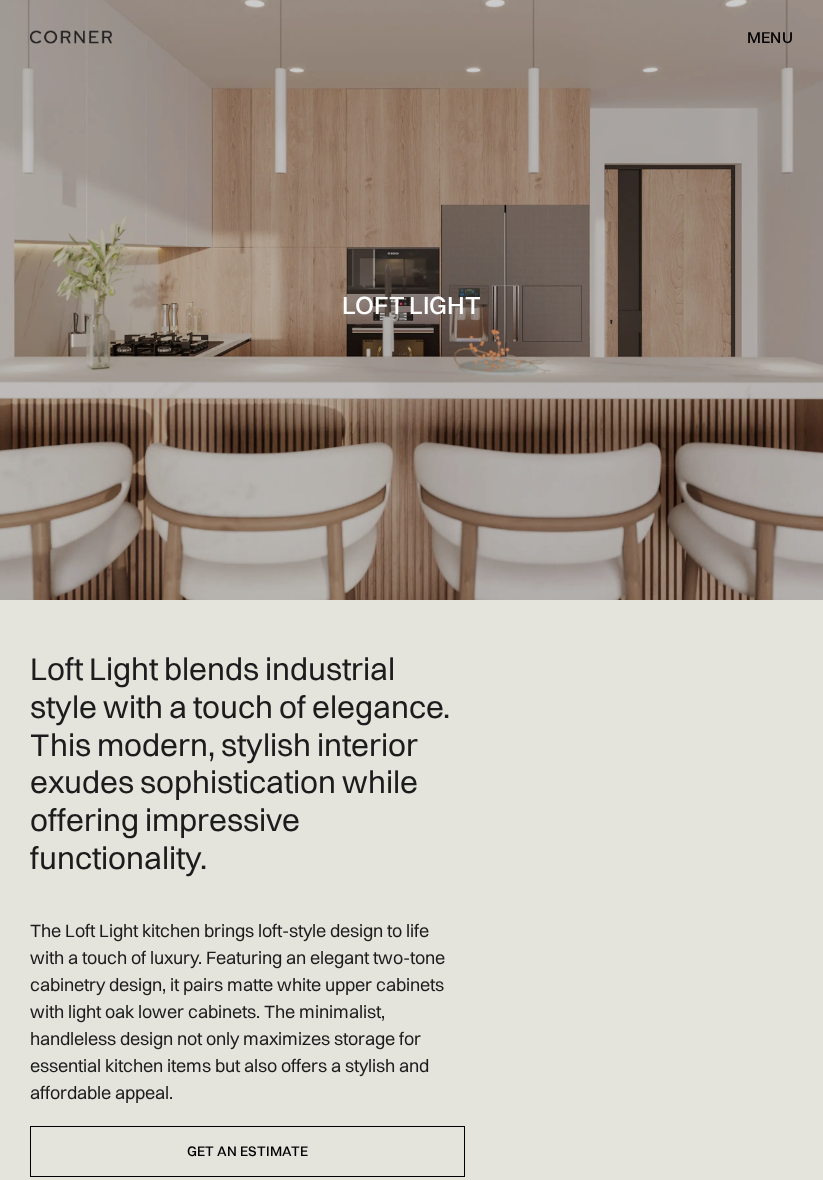 scroll, scrollTop: 0, scrollLeft: 0, axis: both 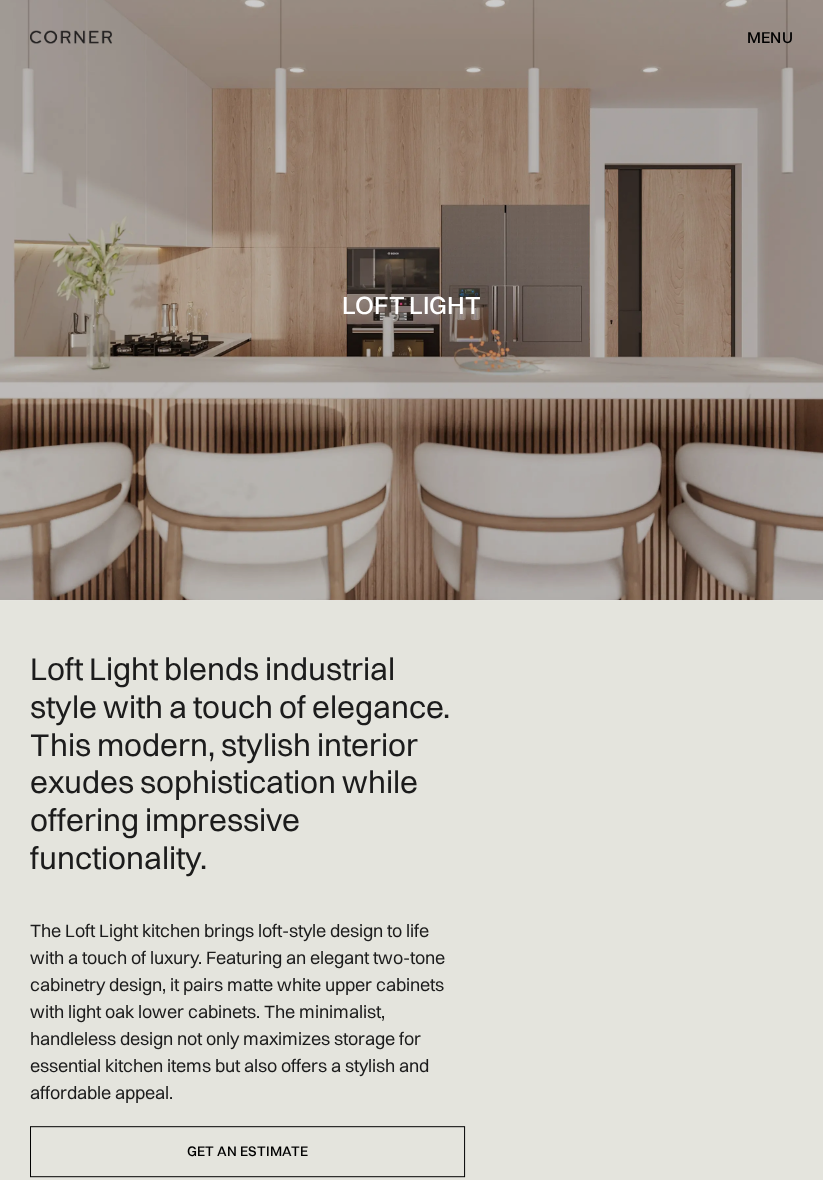 click on "menu" at bounding box center [770, 37] 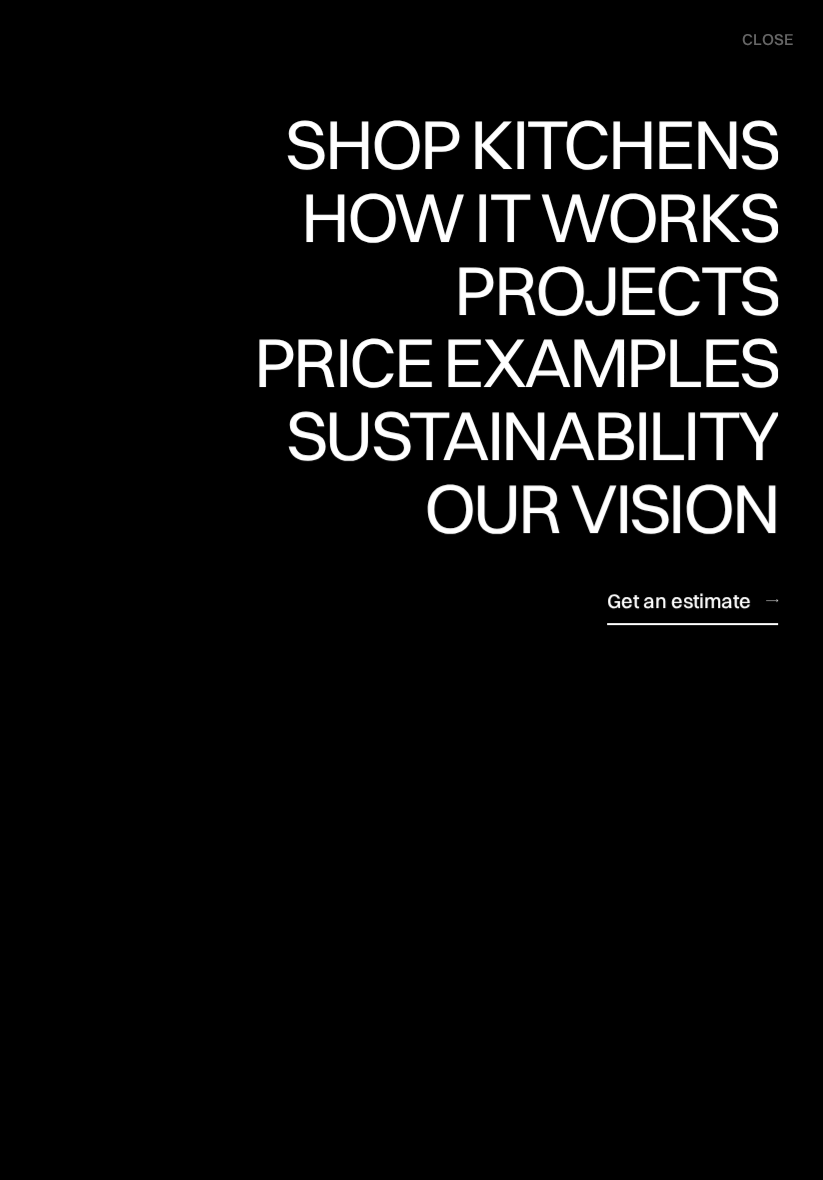 click on "Get an estimate" at bounding box center [679, 600] 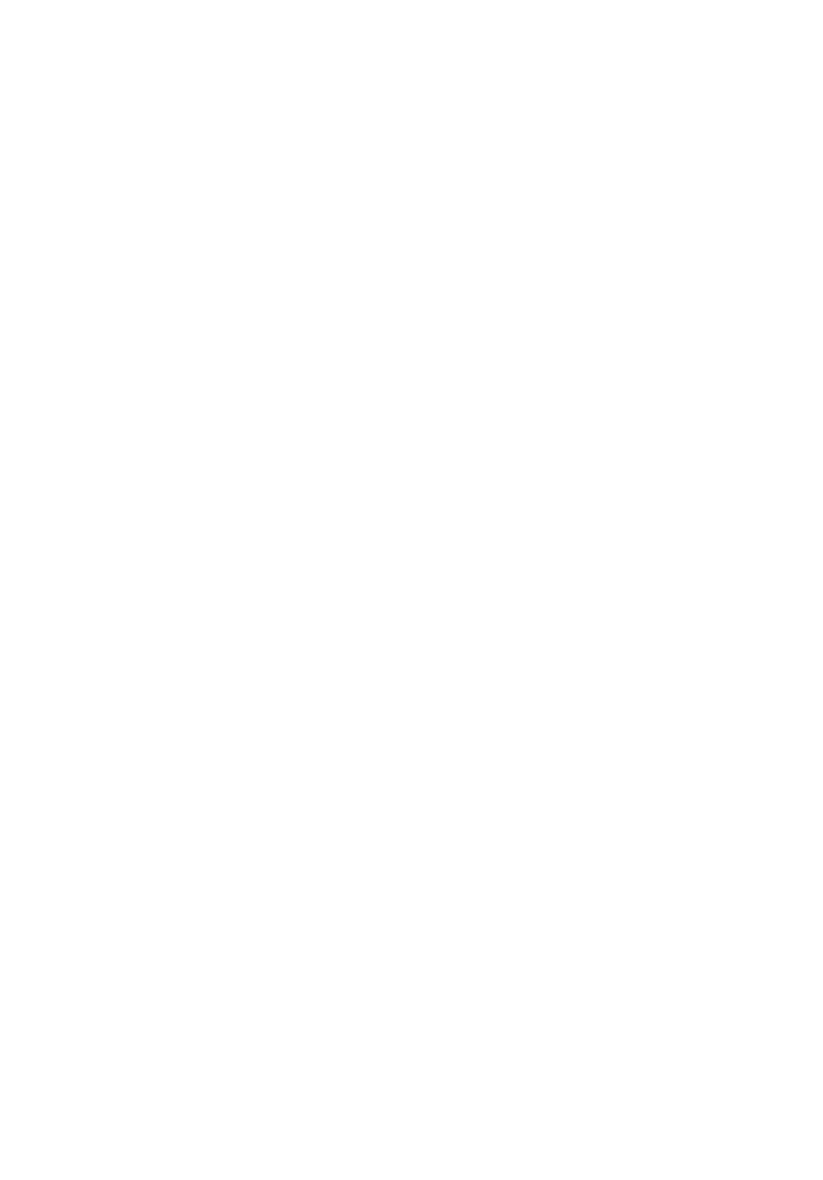 scroll, scrollTop: 0, scrollLeft: 0, axis: both 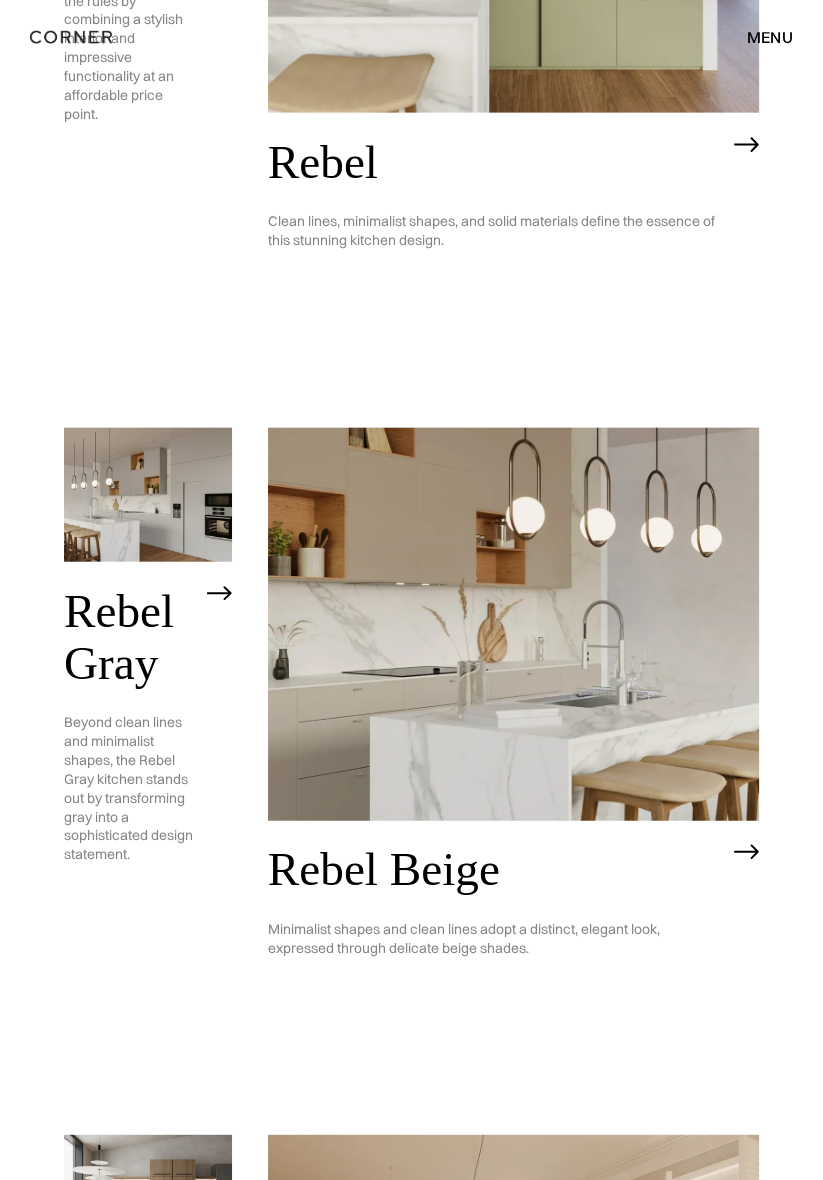 click at bounding box center [148, 1202] 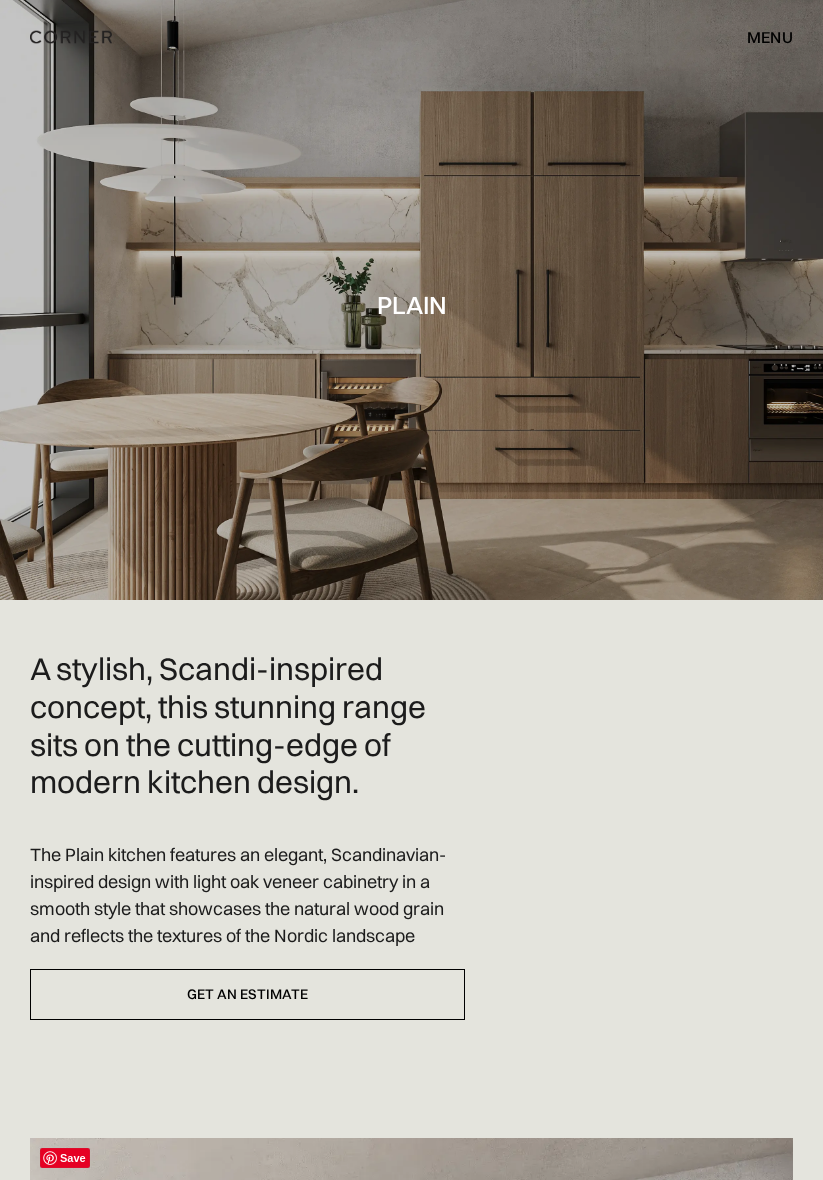 scroll, scrollTop: 0, scrollLeft: 0, axis: both 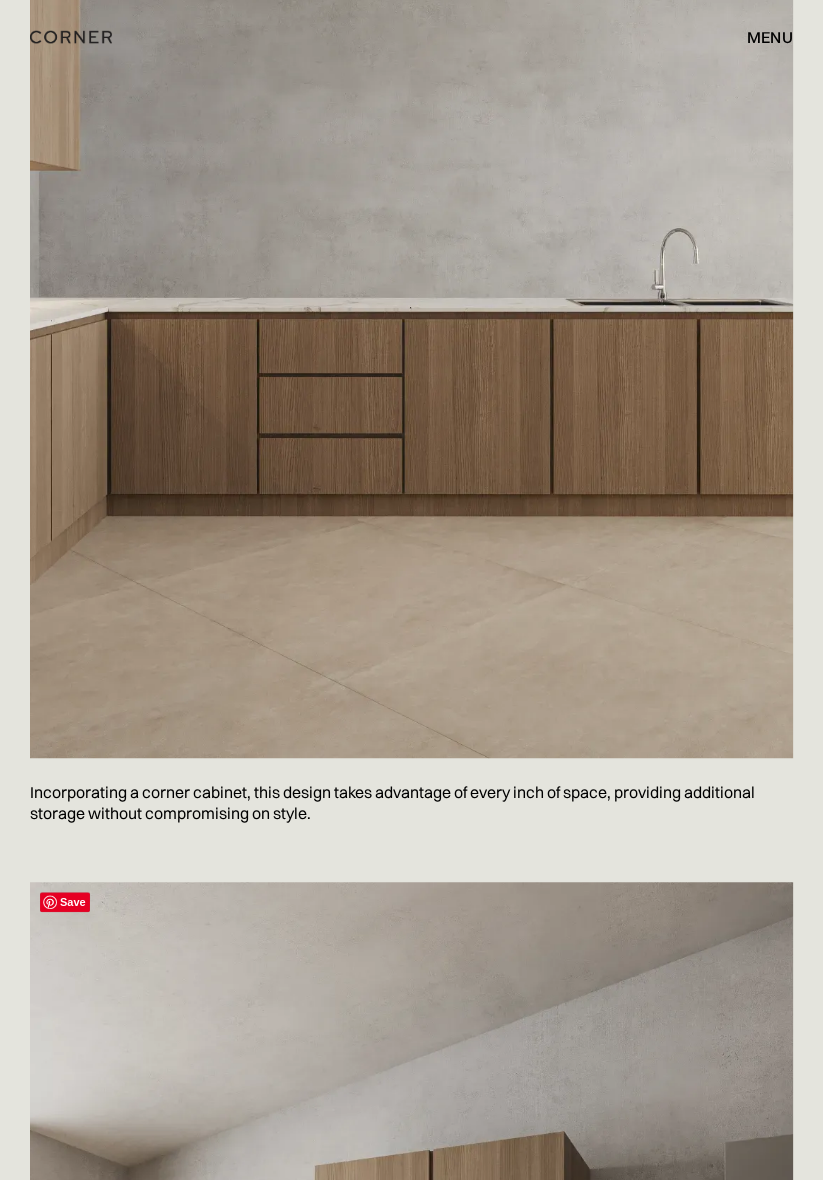 click on "Save
Incorporating a corner cabinet, this design takes advantage of every inch of space, providing additional storage without compromising on style.
Save
Inspired by the natural beauty of Nordic forests, valleys, mountains and fjords, the Plain kitchen features light oak veneer doors in a smooth slab design, echoing the tactile shapes of flourishing forests and rippling rivers found in nature.
Save
The layout of the [GEOGRAPHIC_DATA] kitchen is thoughtfully designed to optimize the space while promoting a seamless flow. It allows for easy movement and accessibility, making cooking and entertaining a delightful experience." at bounding box center (411, 1474) 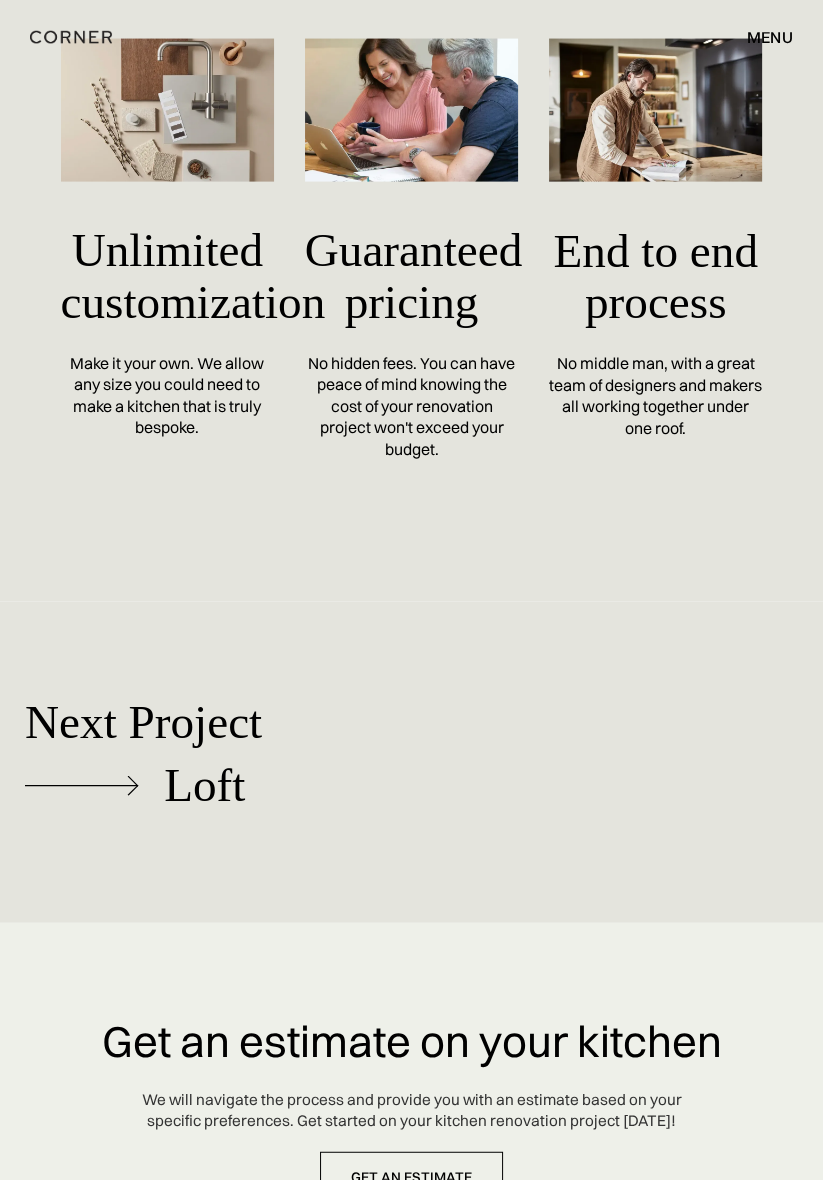 scroll, scrollTop: 14757, scrollLeft: 0, axis: vertical 